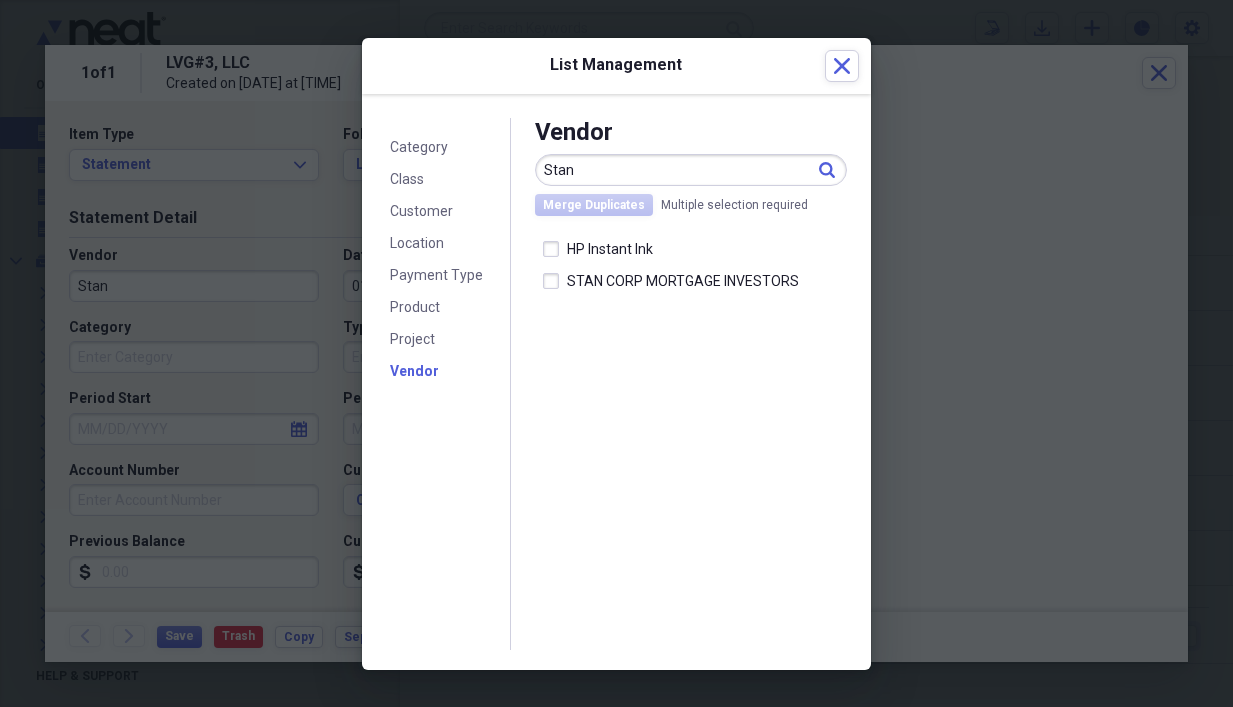 scroll, scrollTop: 0, scrollLeft: 0, axis: both 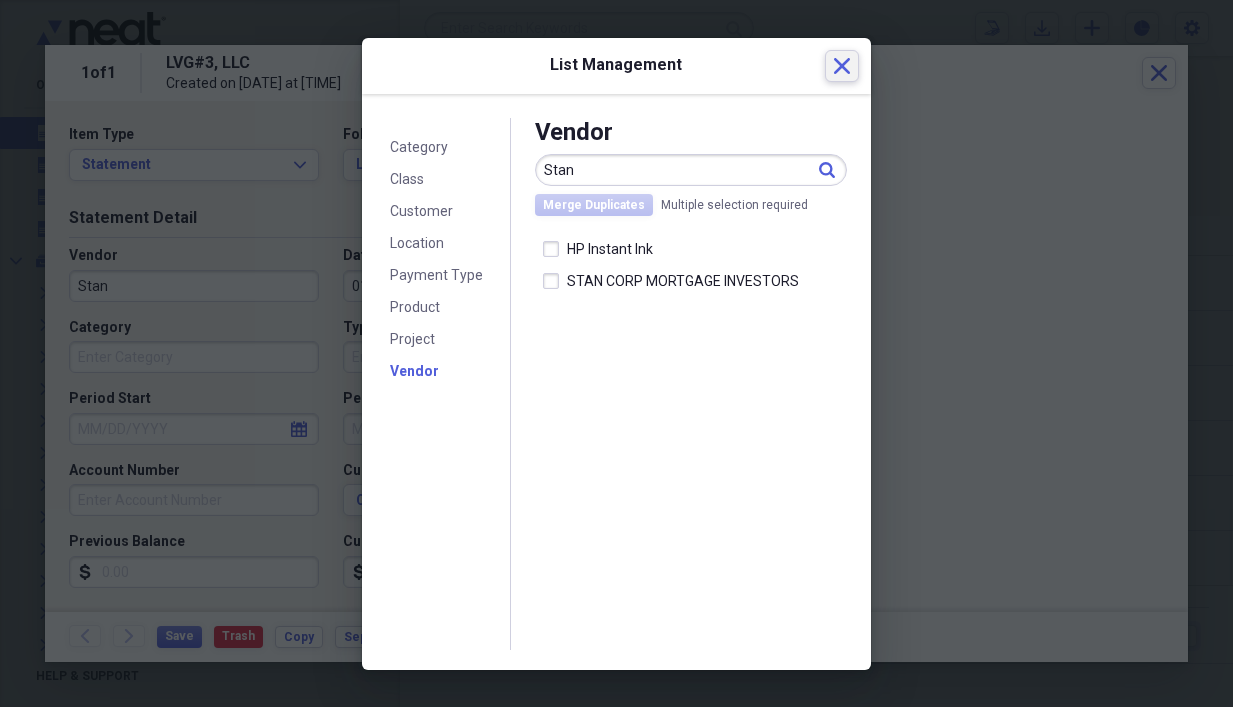 click 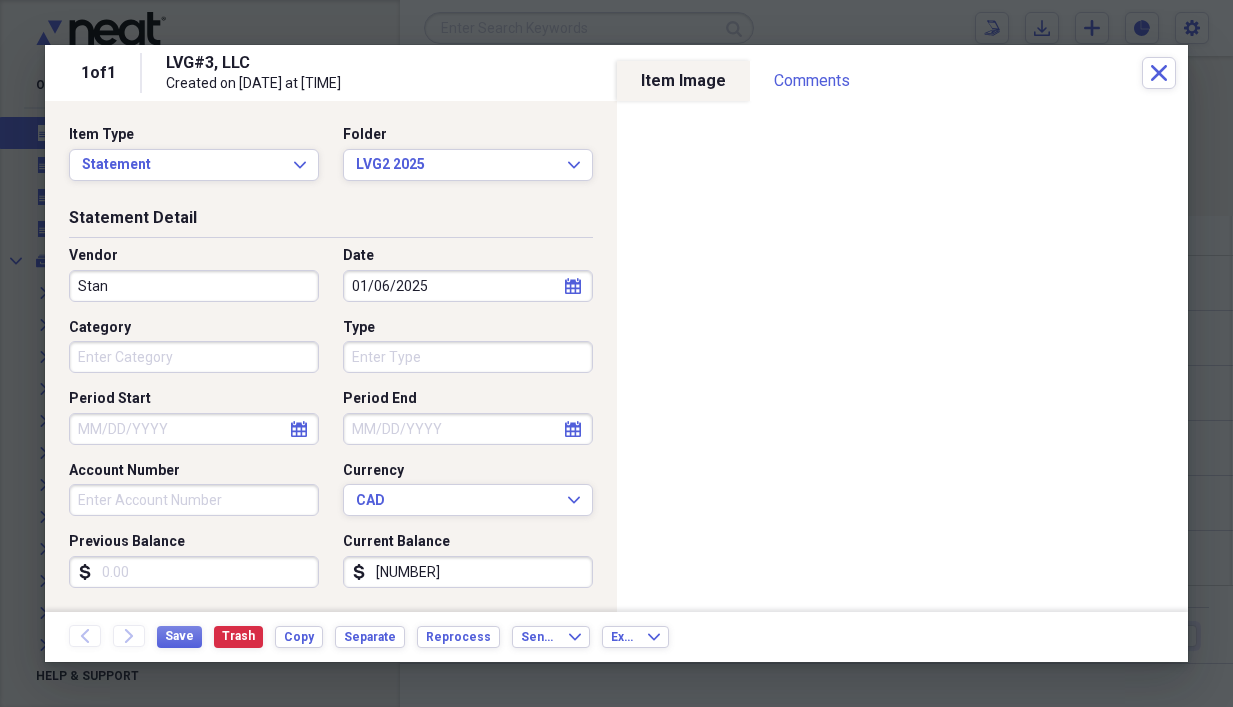 click on "Stan" at bounding box center (194, 286) 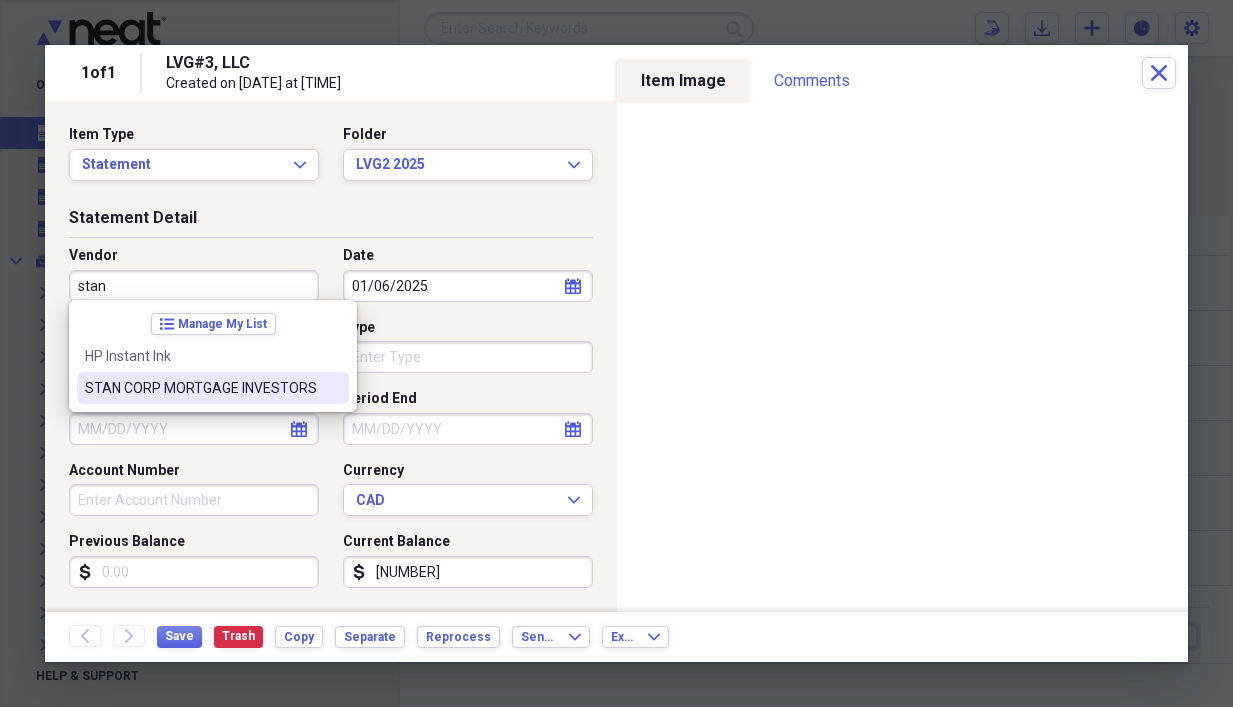 click on "STAN CORP MORTGAGE INVESTORS" at bounding box center [213, 388] 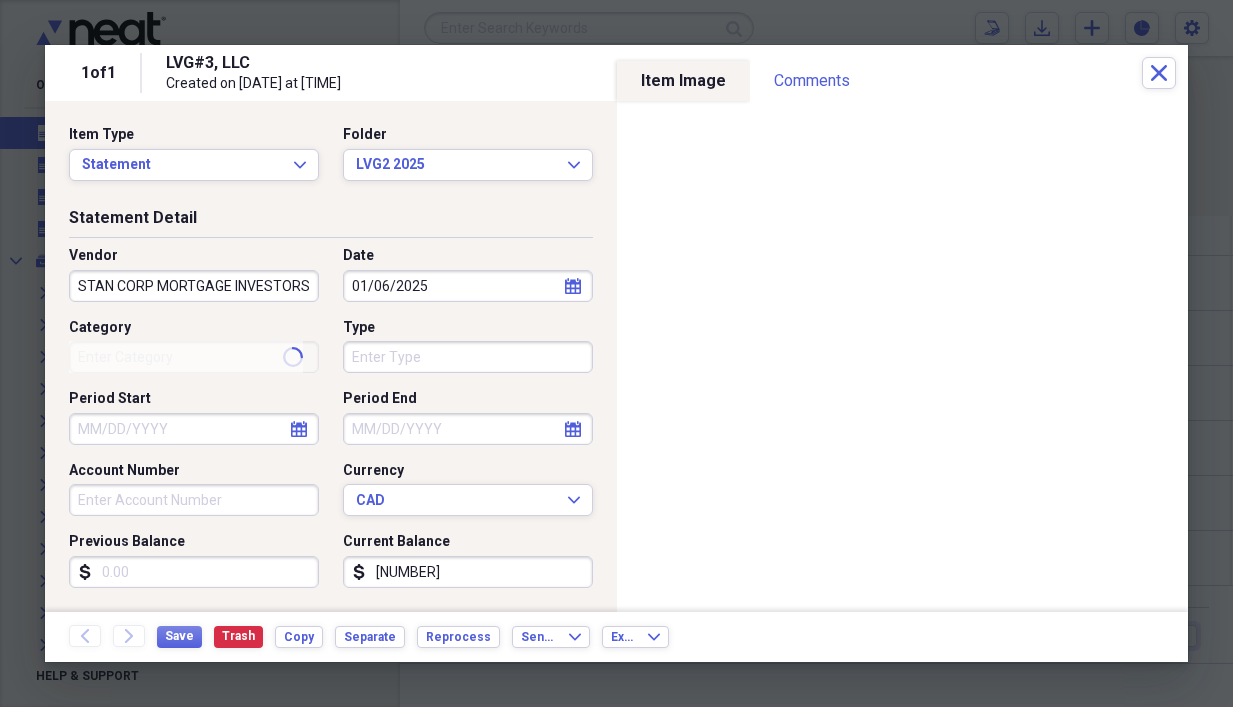type on "Mortgage" 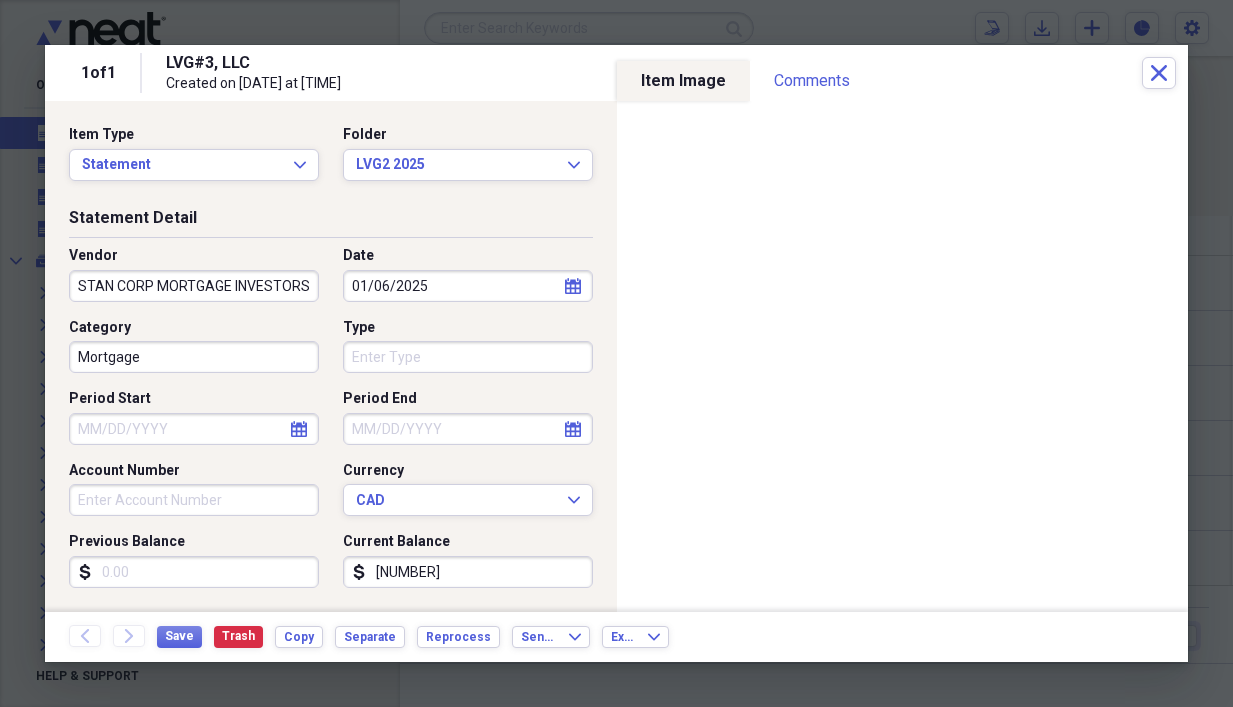 select on "2025" 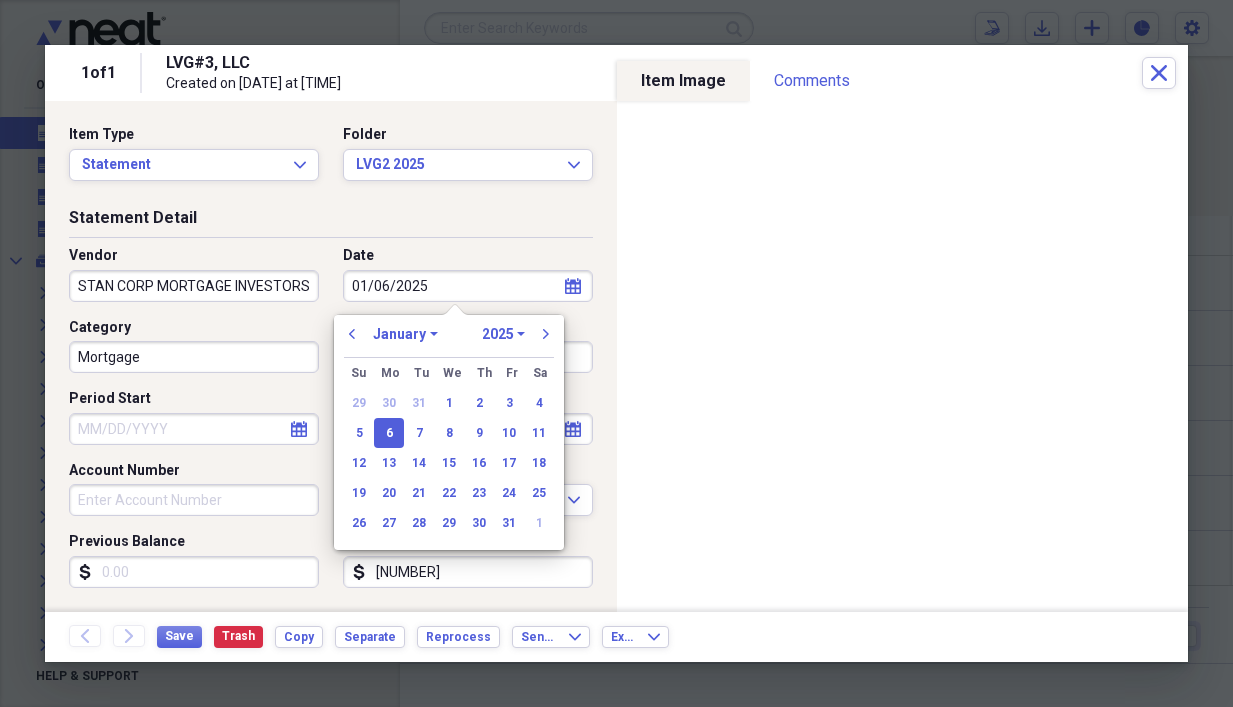 drag, startPoint x: 542, startPoint y: 289, endPoint x: 282, endPoint y: 278, distance: 260.23257 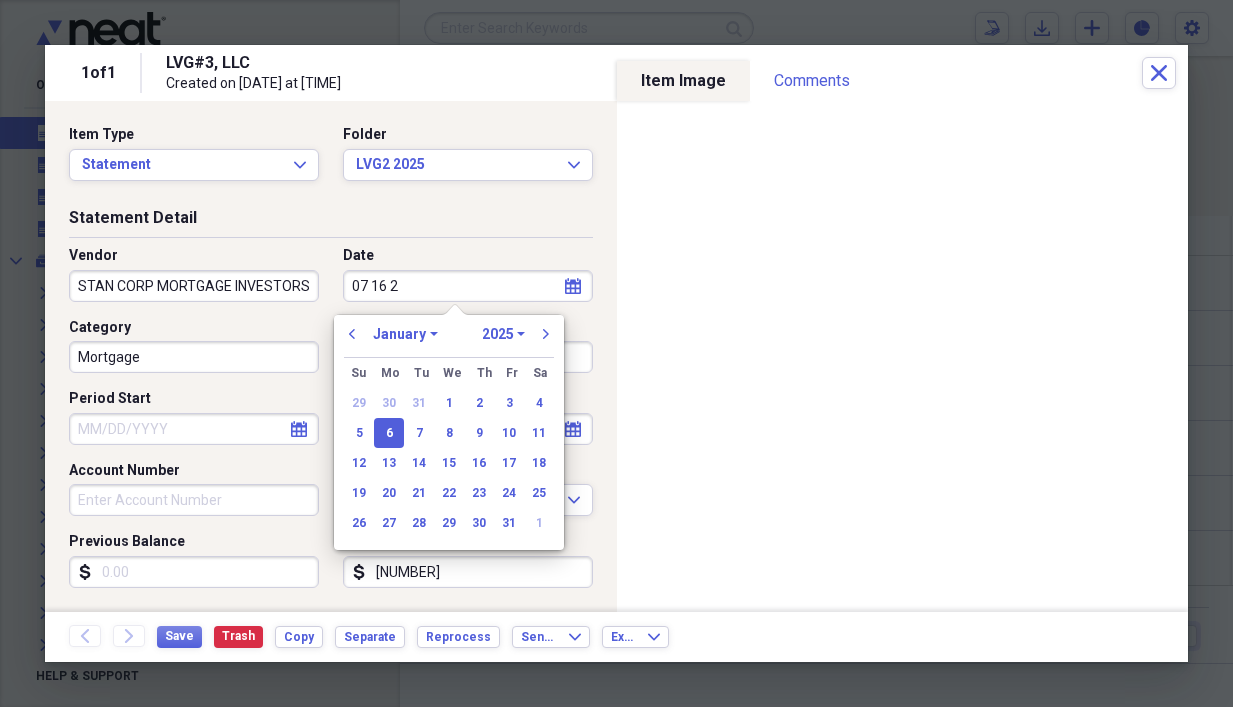 type on "07 16 25" 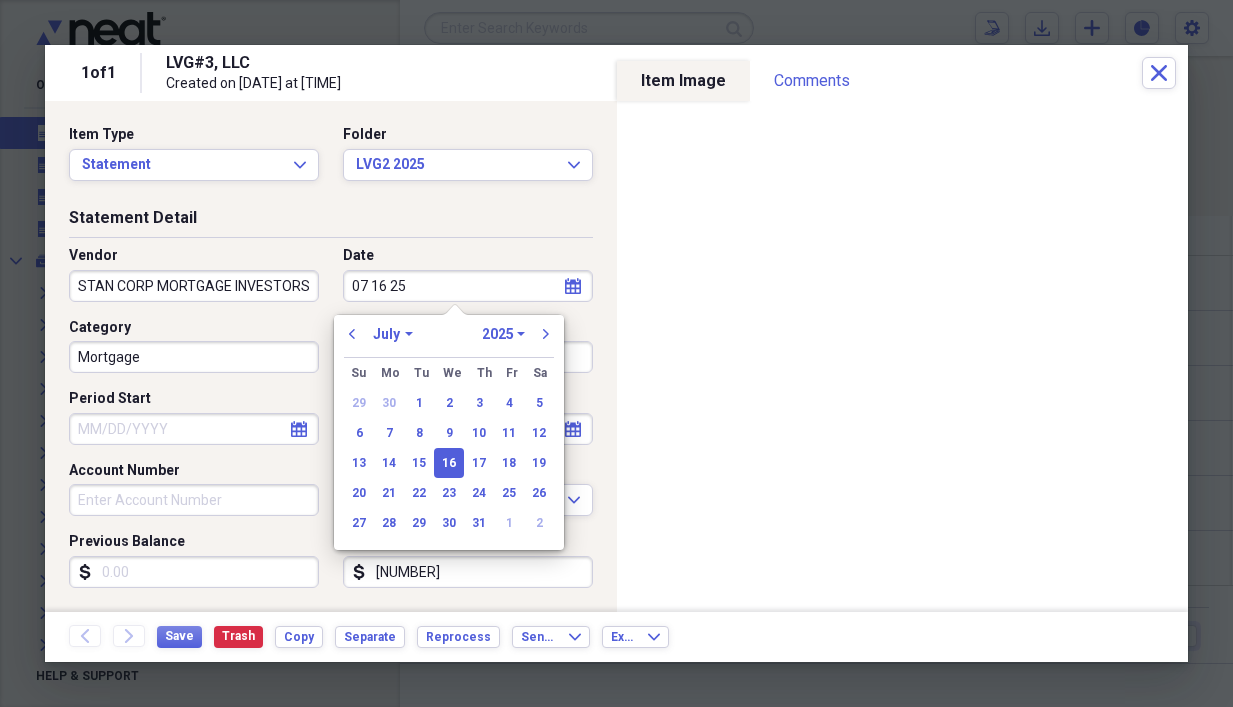 type on "07/16/2025" 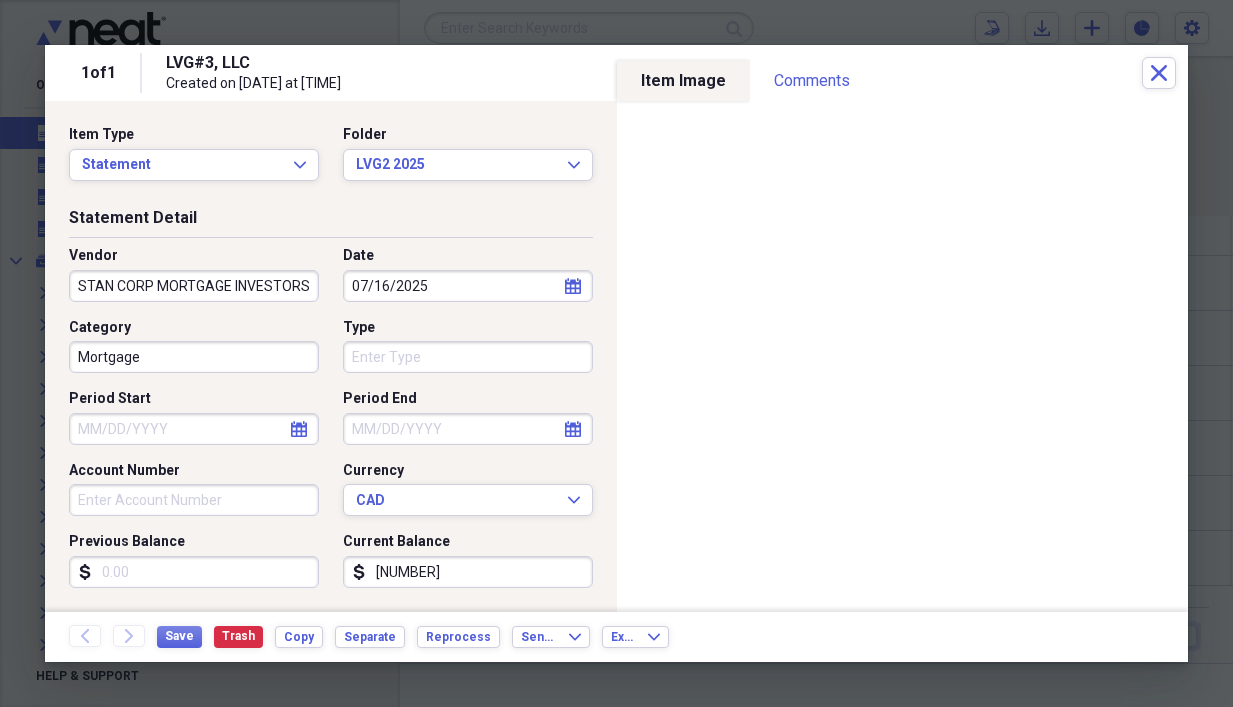 click on "Account Number" at bounding box center [194, 500] 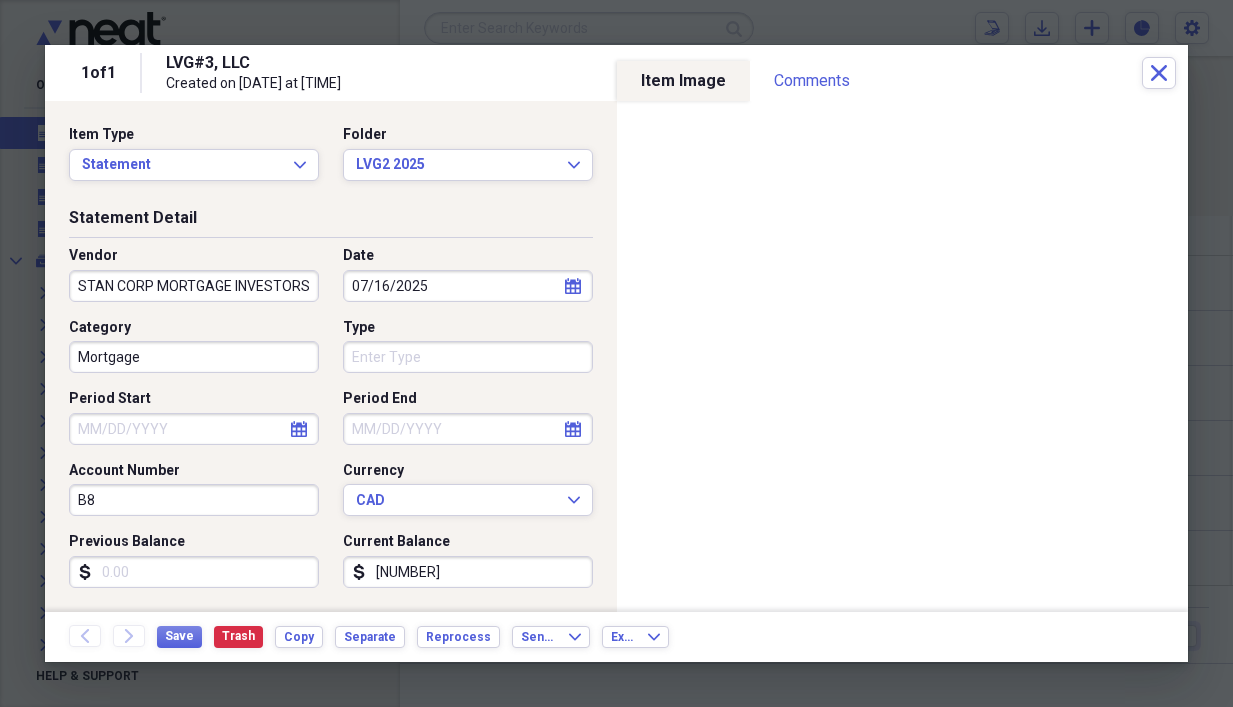 type on "B" 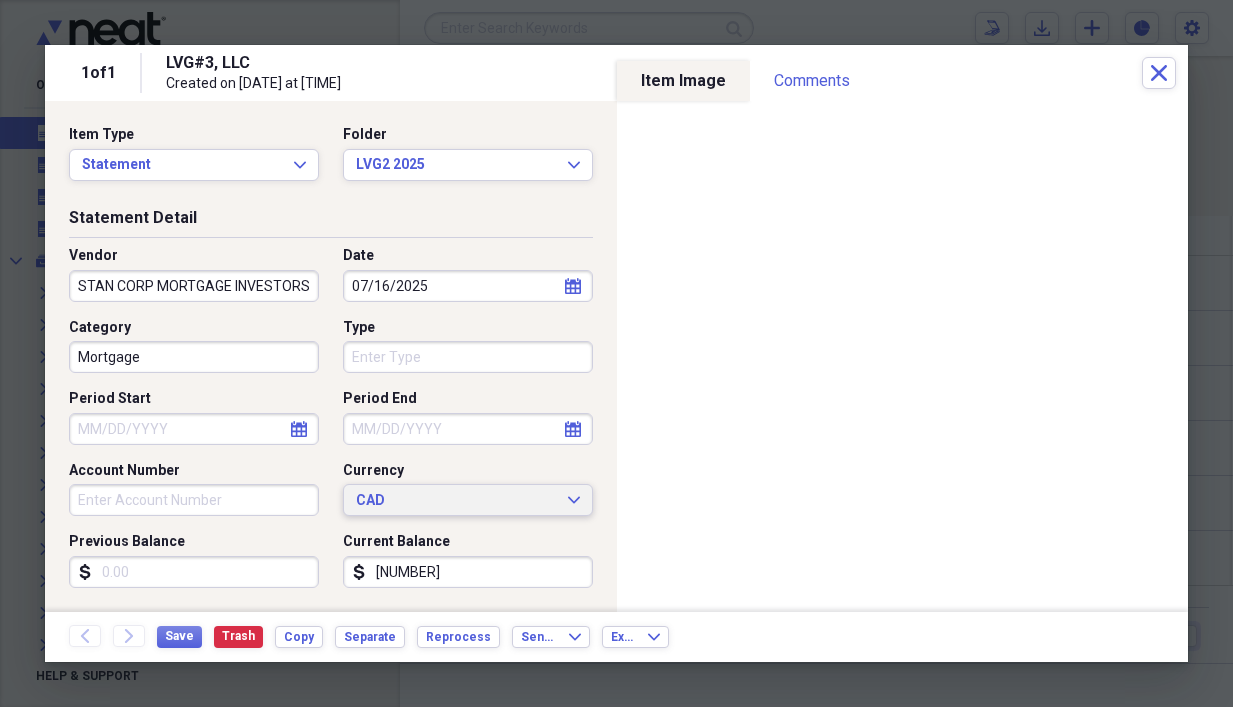 click on "CAD" at bounding box center (456, 501) 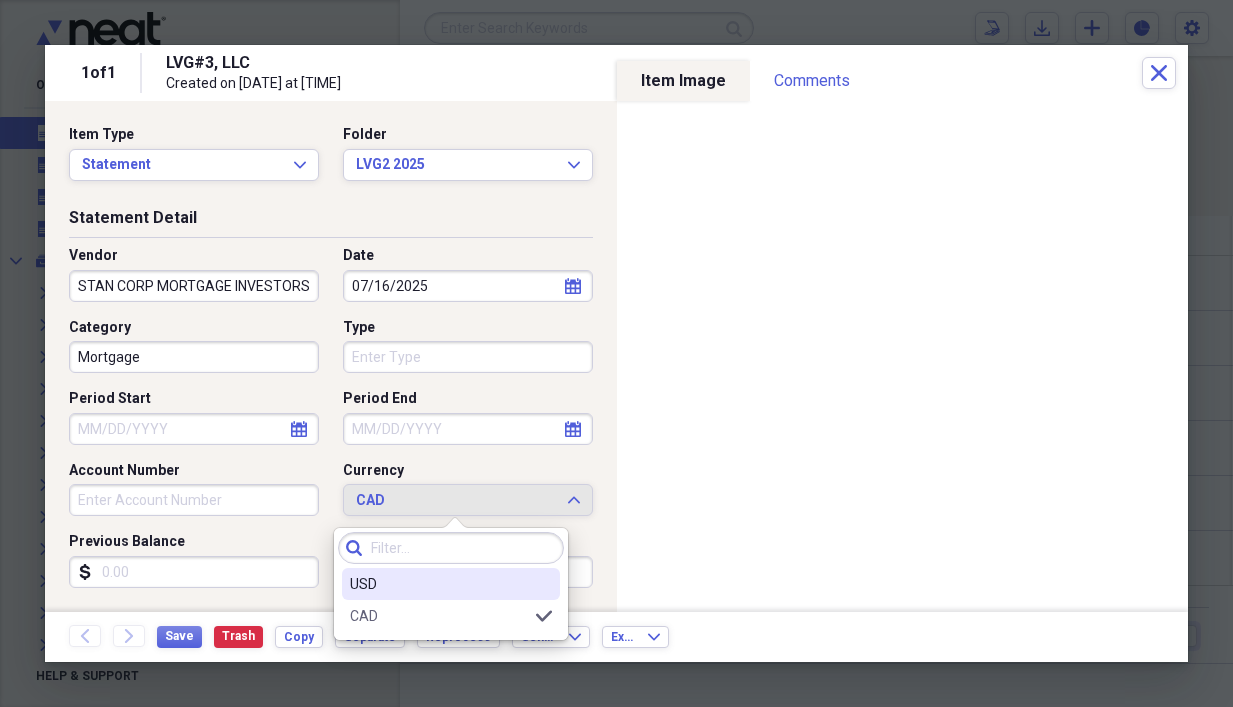 click on "USD" at bounding box center (439, 584) 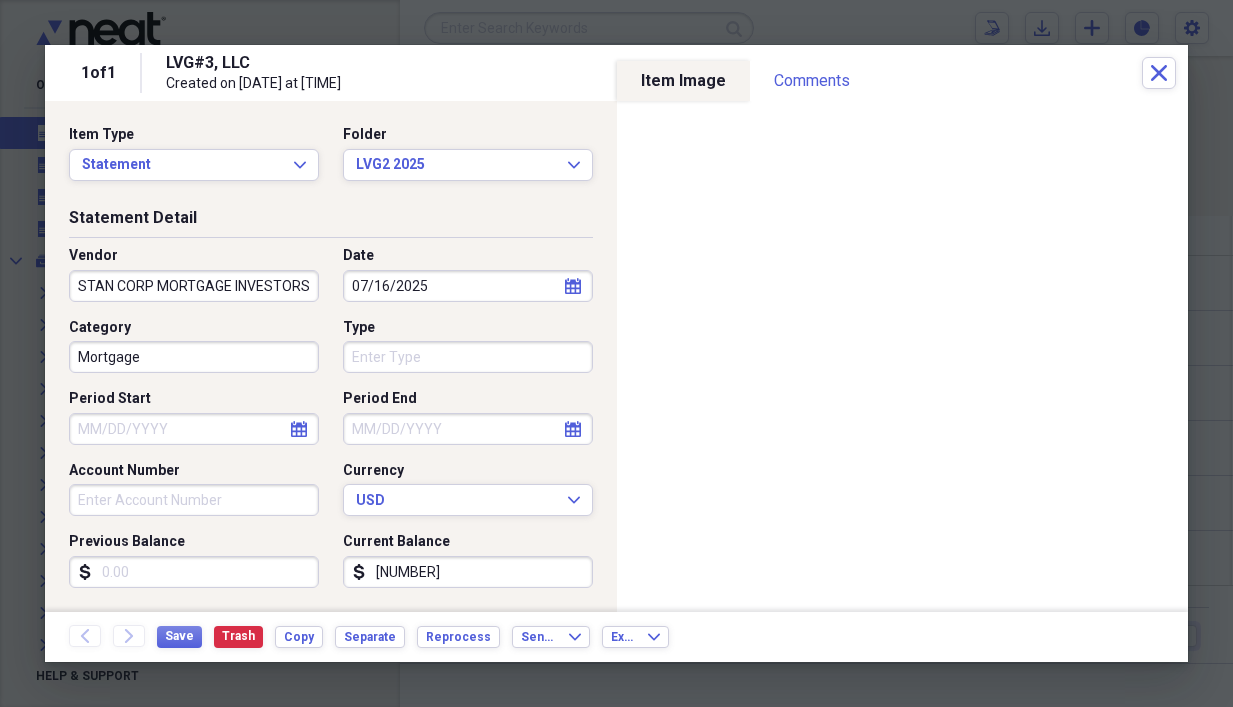 click on "Account Number" at bounding box center [194, 500] 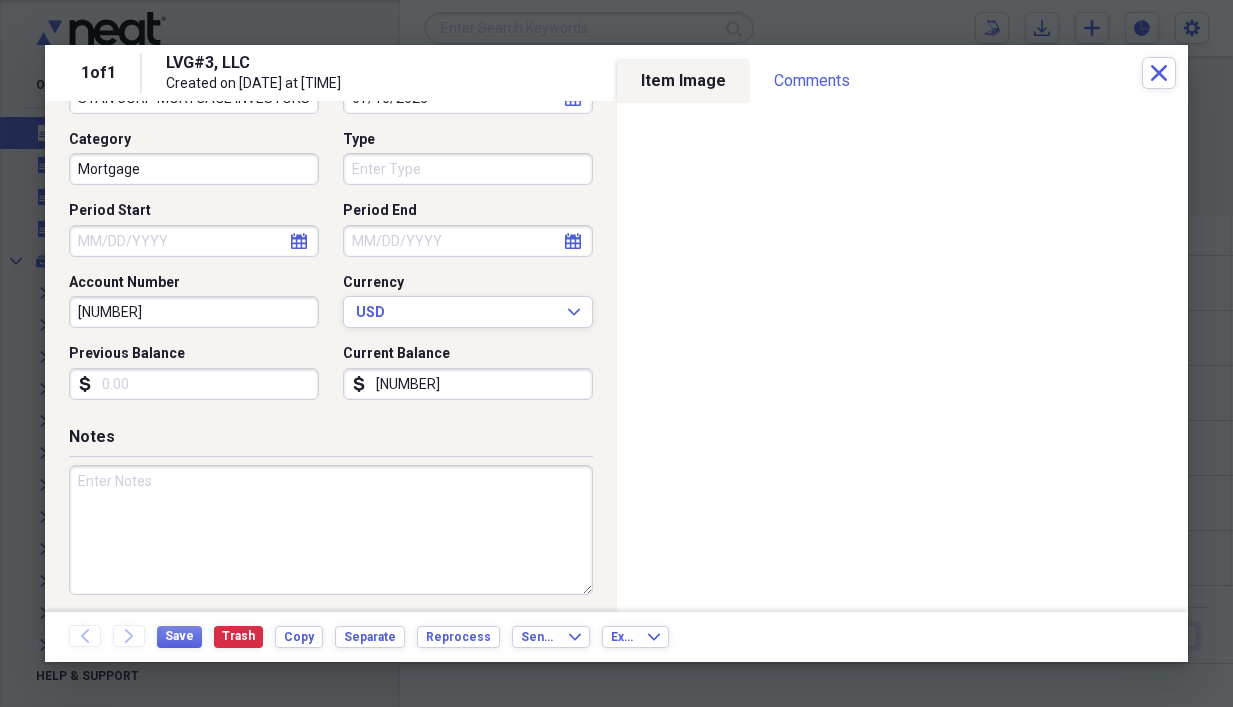scroll, scrollTop: 193, scrollLeft: 0, axis: vertical 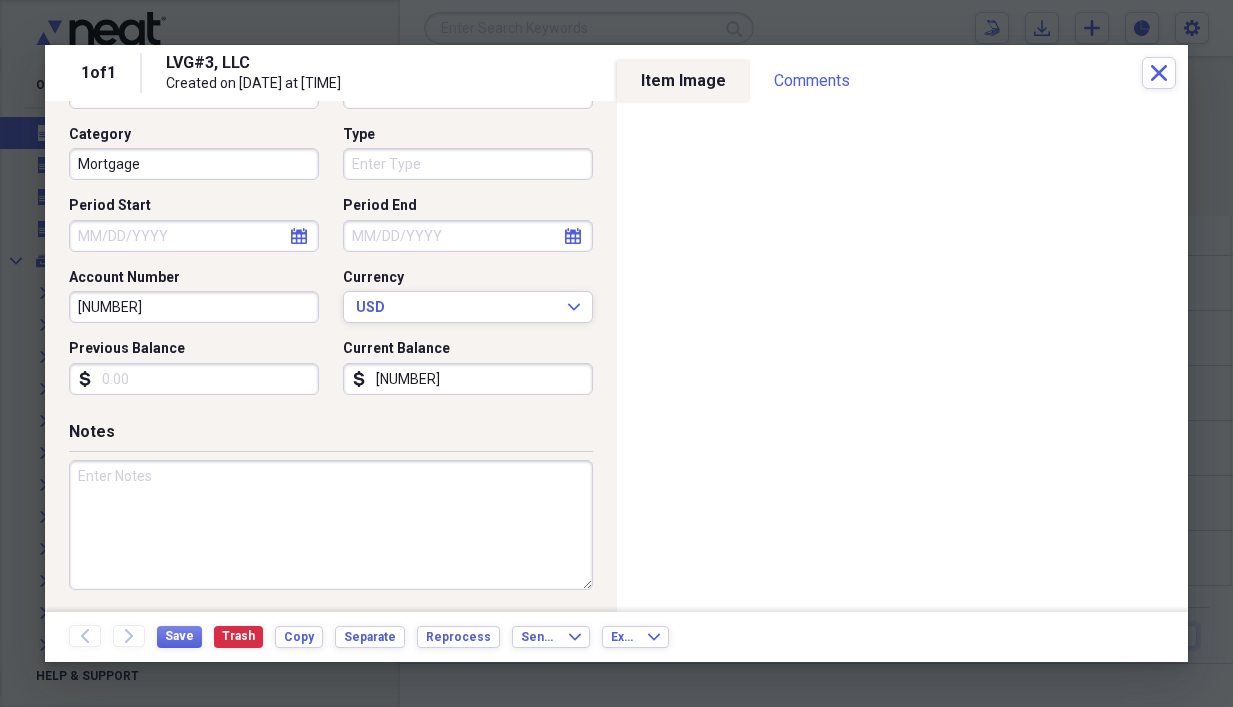 type on "[NUMBER]" 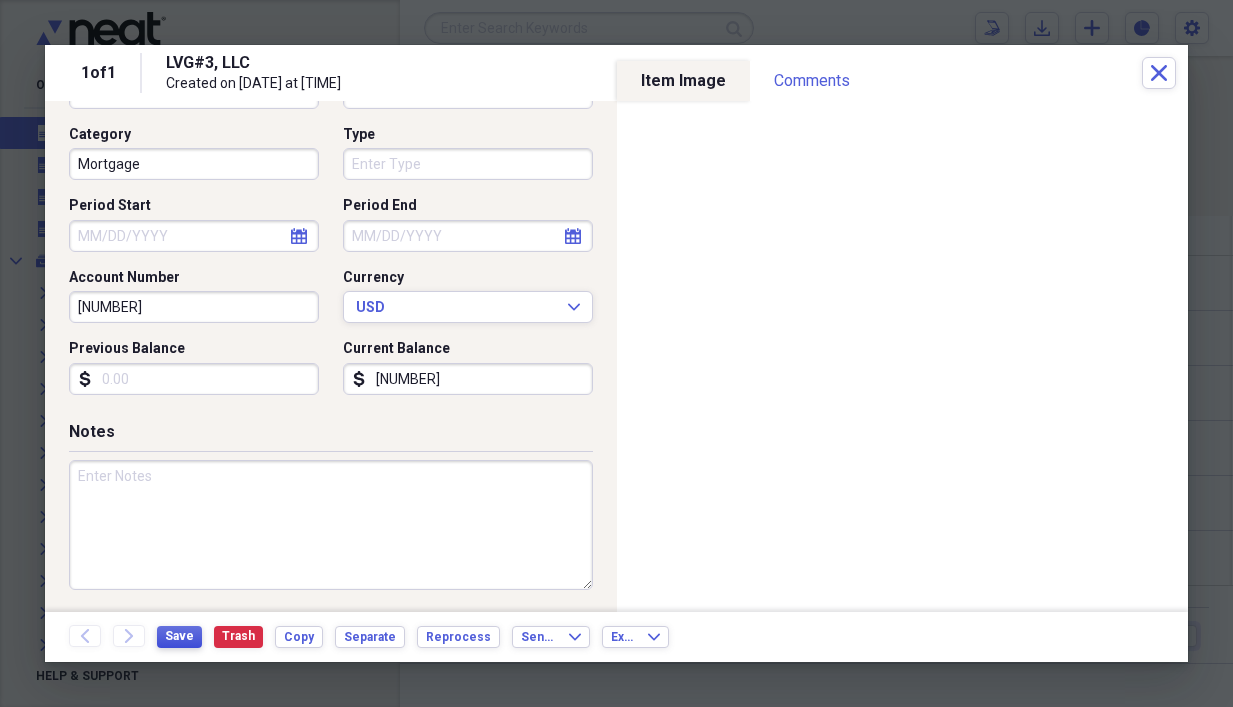 click on "Save" at bounding box center [179, 636] 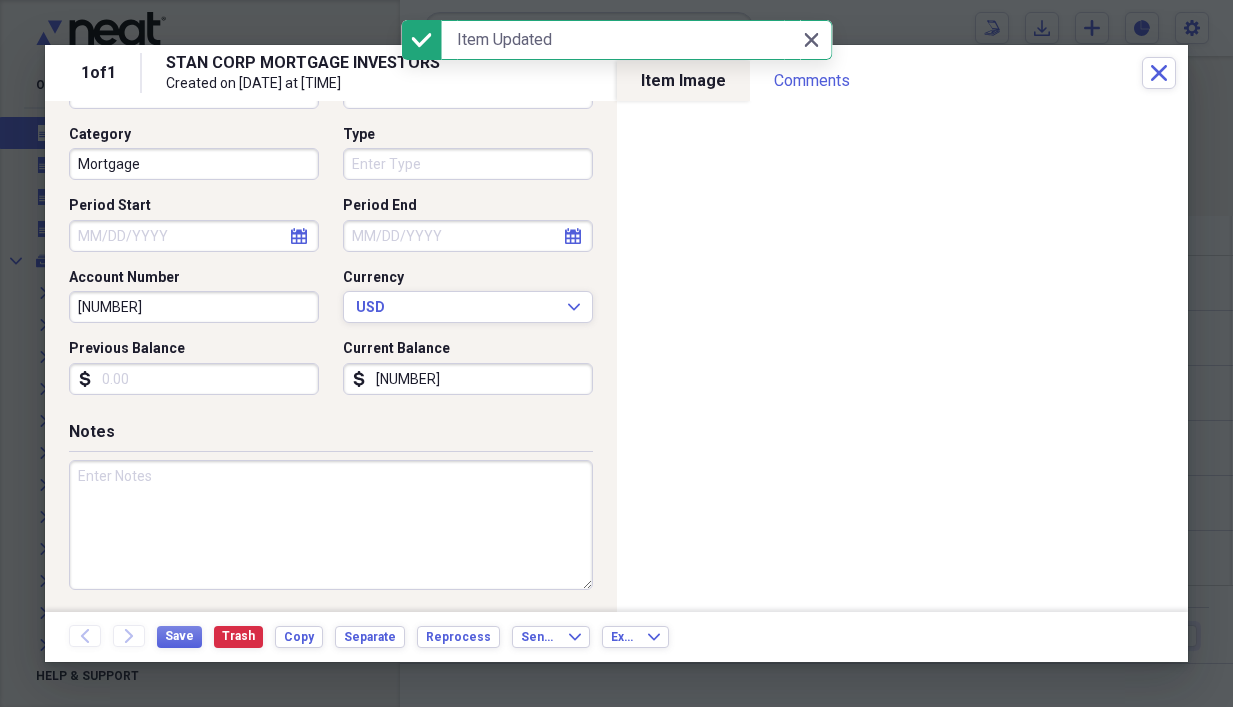 click on "Forward" 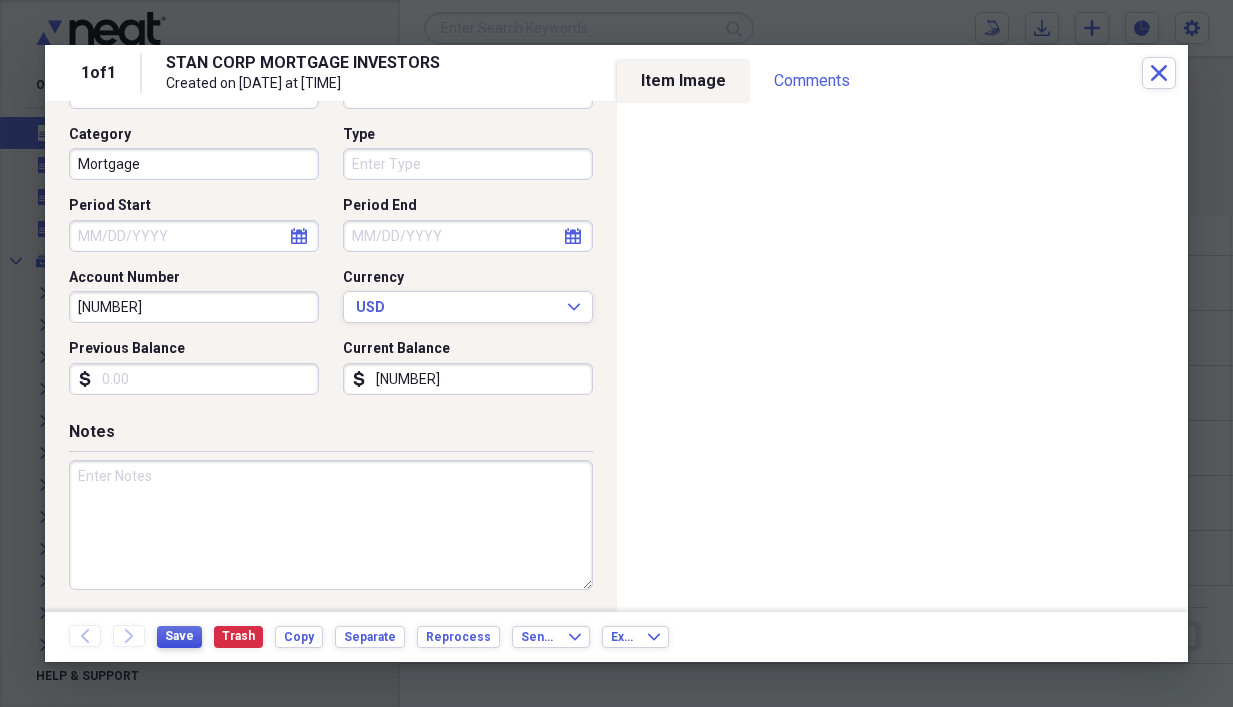 click on "Save" at bounding box center (179, 636) 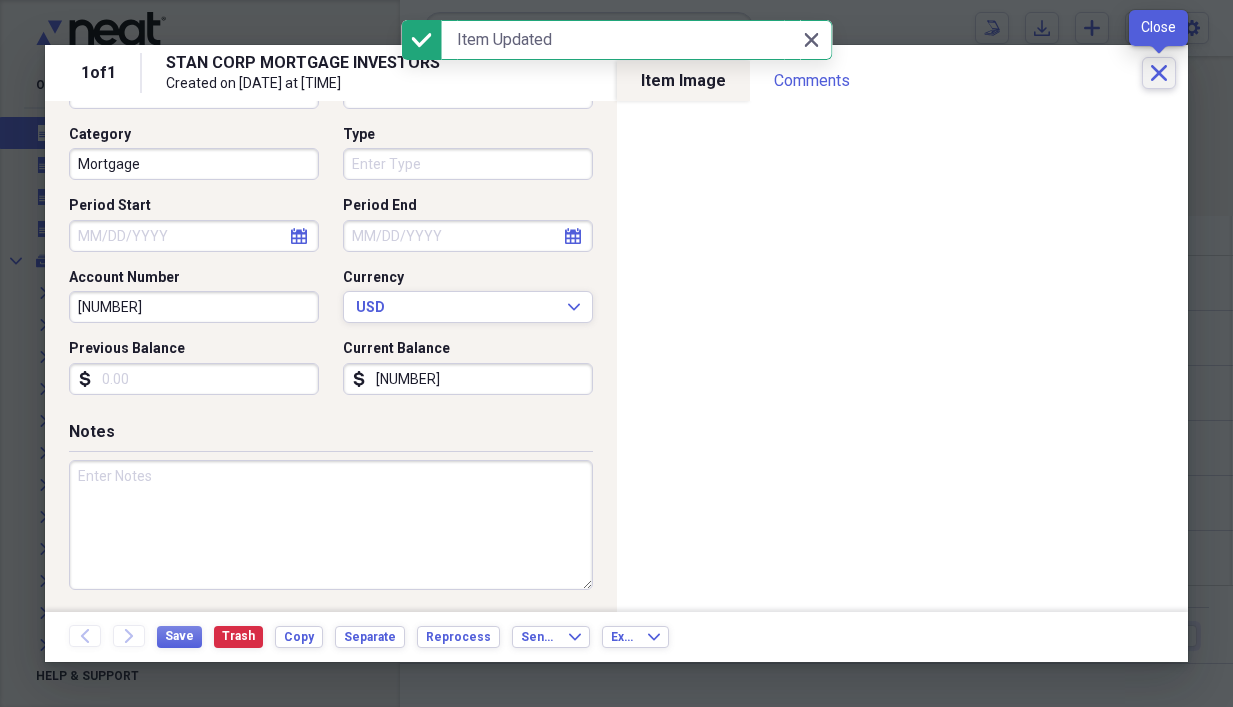 click on "Close" at bounding box center (1159, 73) 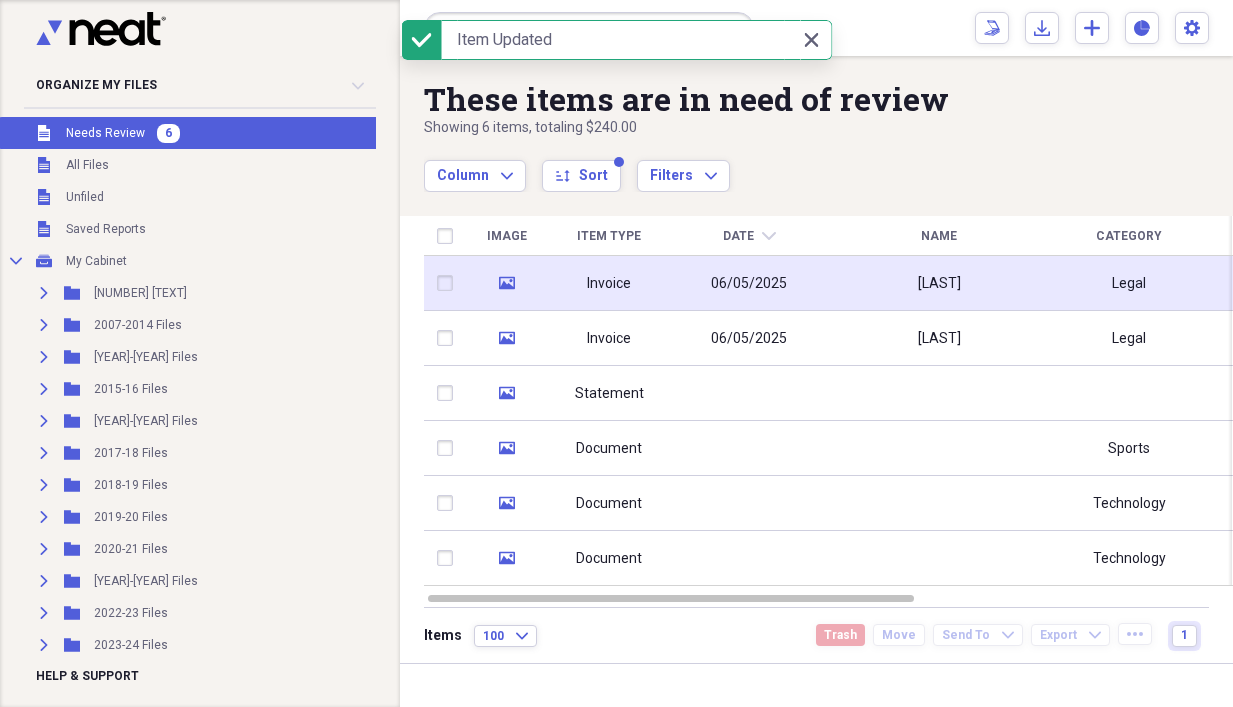 click on "06/05/2025" at bounding box center [749, 284] 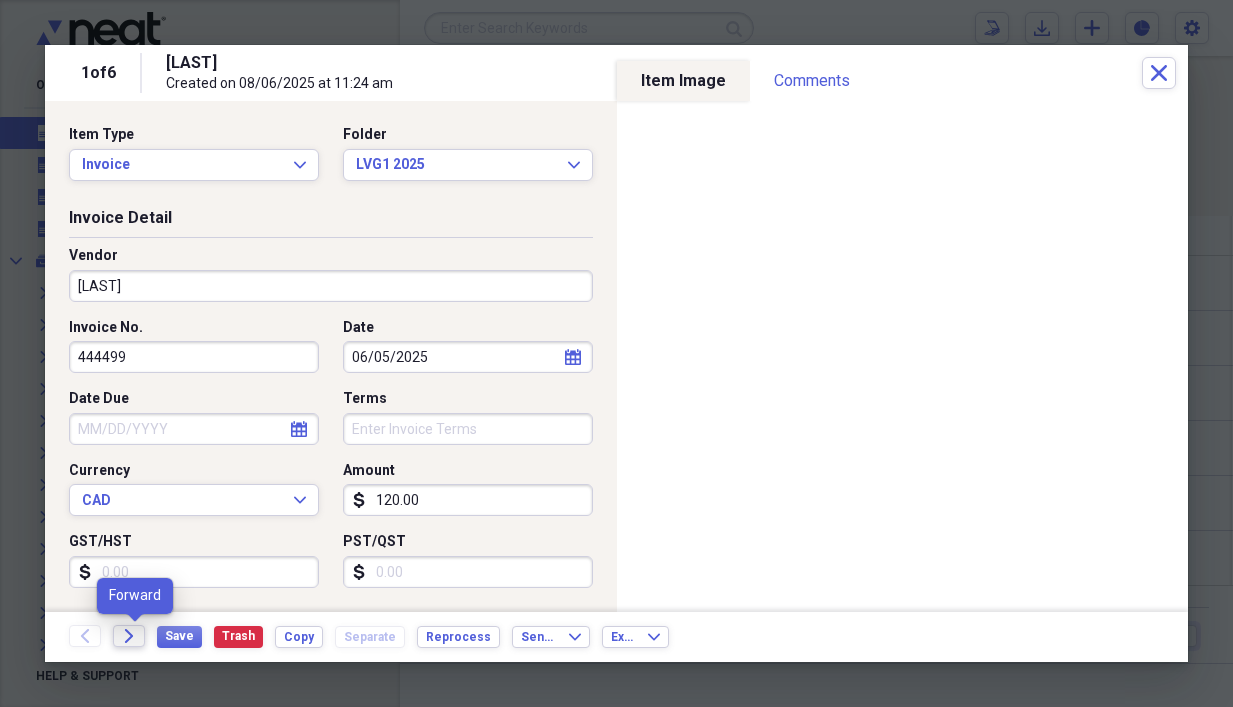 click on "Forward" 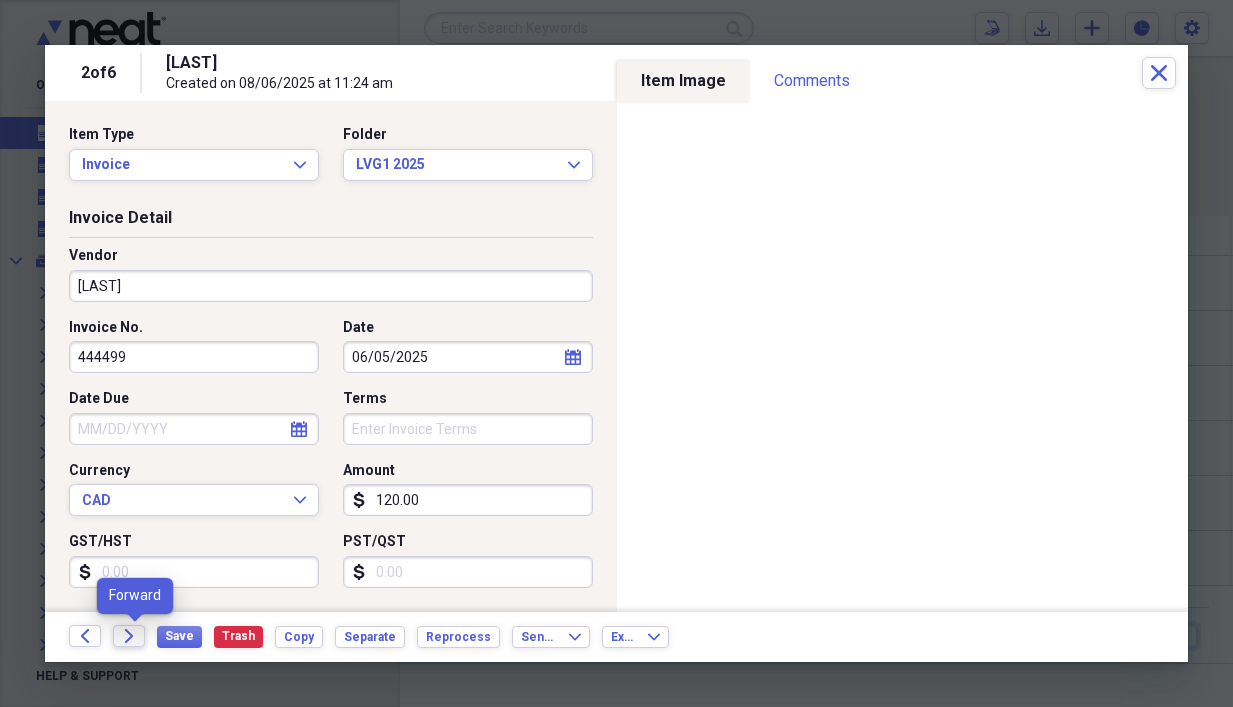 click 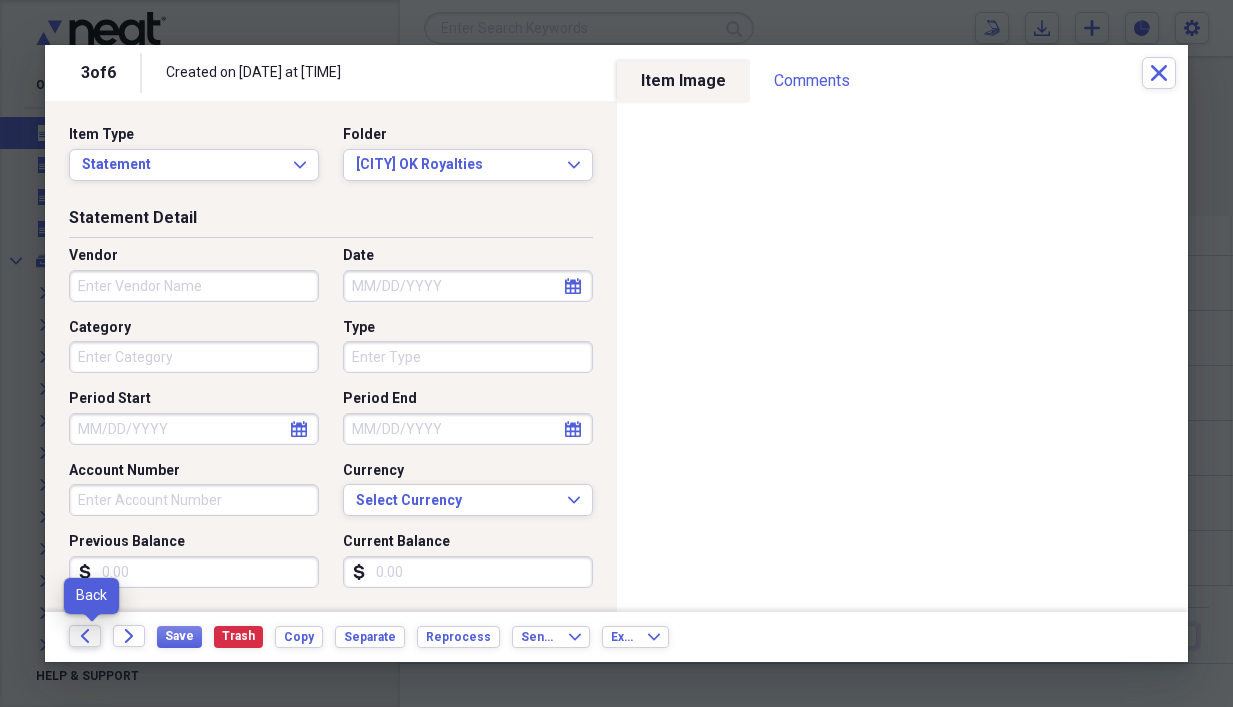 click on "Back" 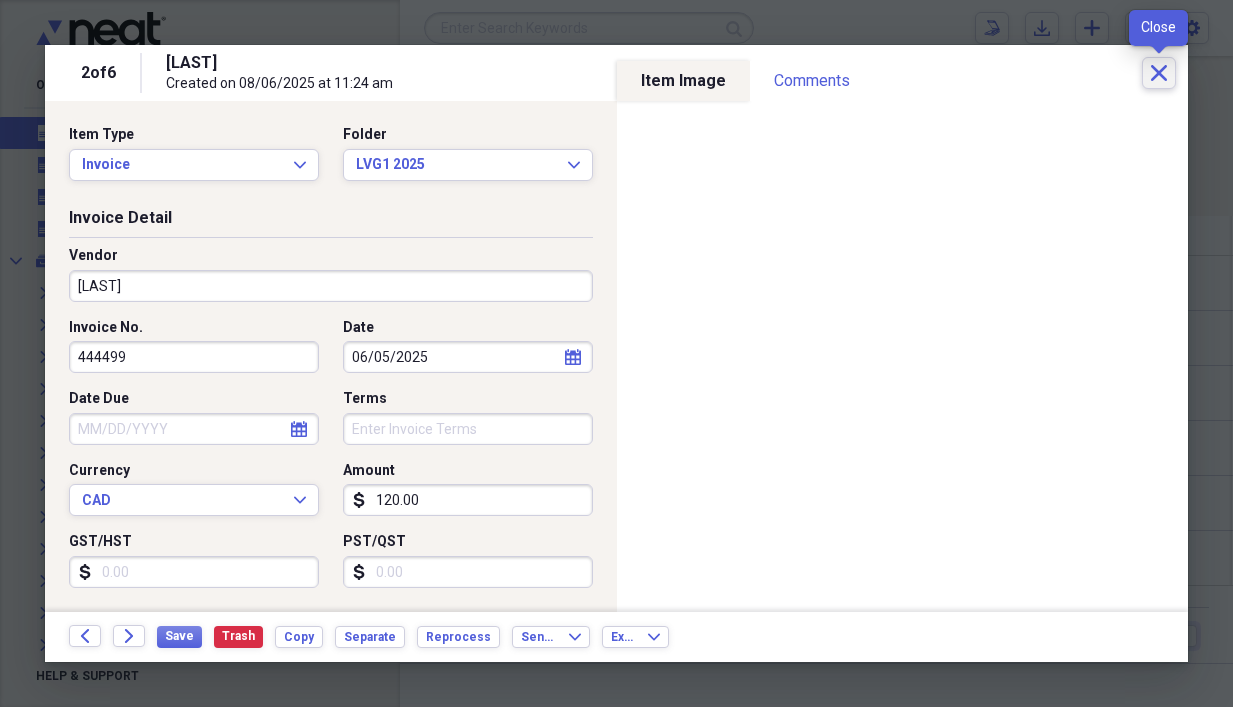 click on "Close" at bounding box center [1159, 73] 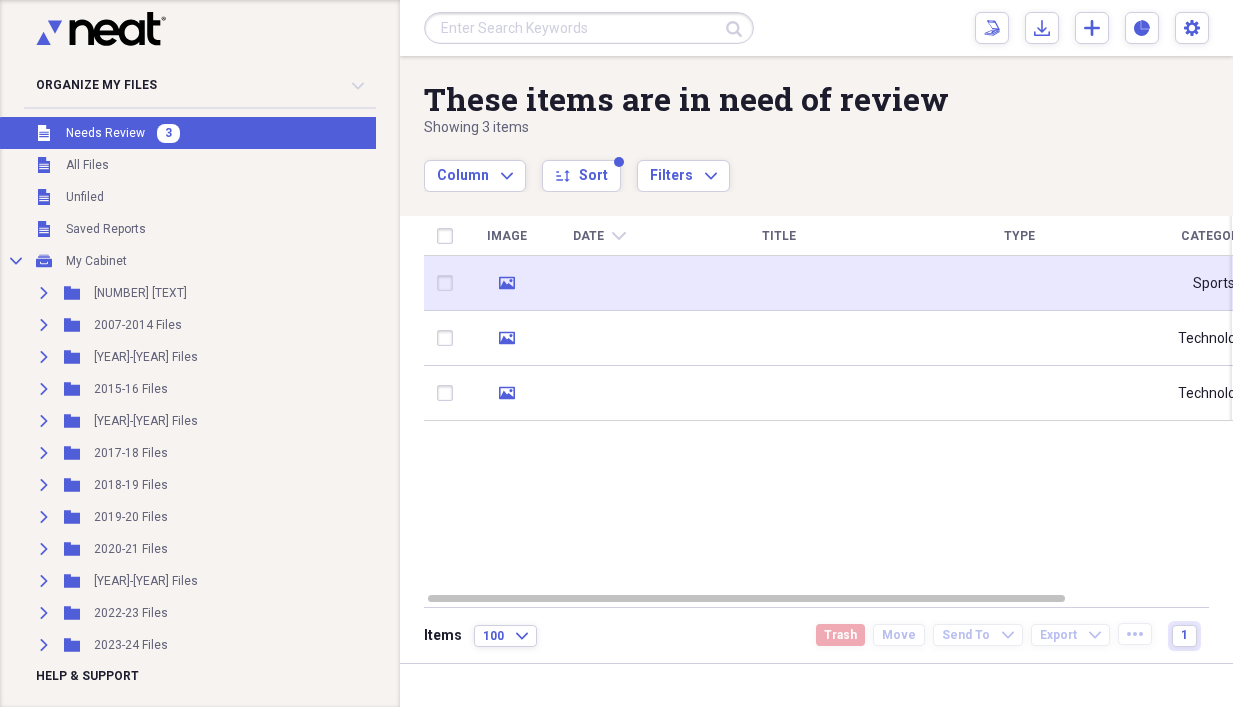 click at bounding box center (599, 283) 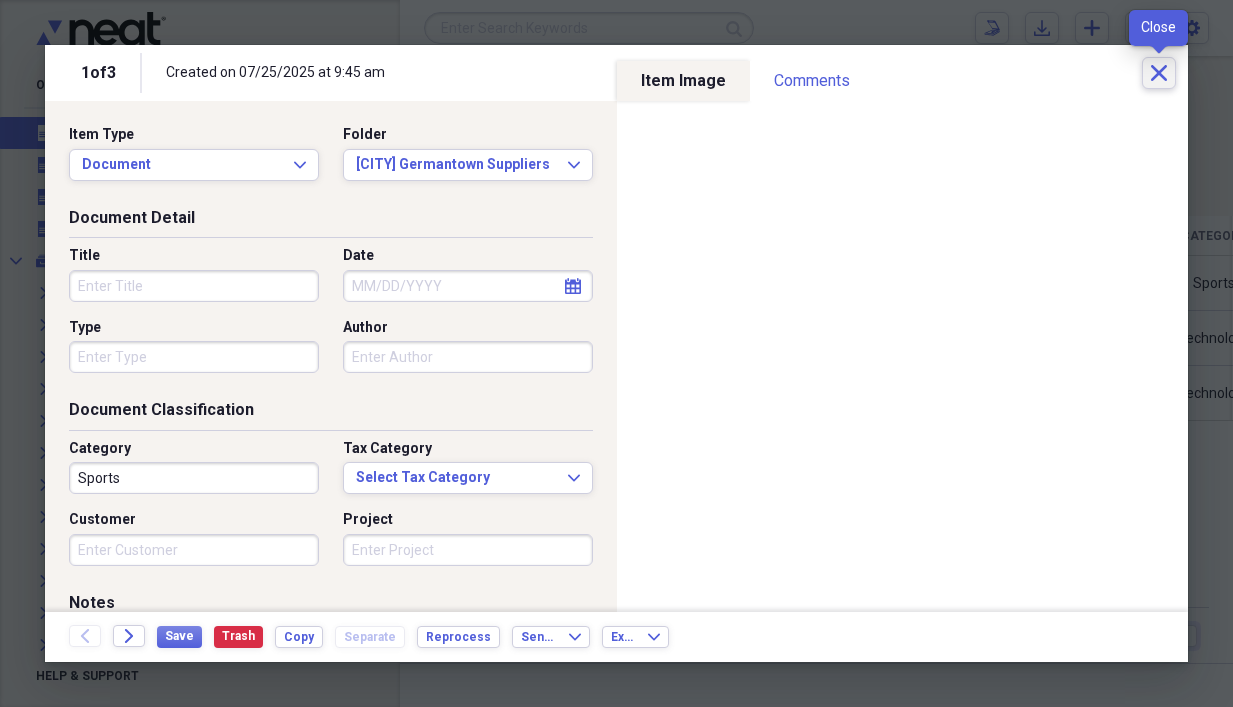 click on "Close" 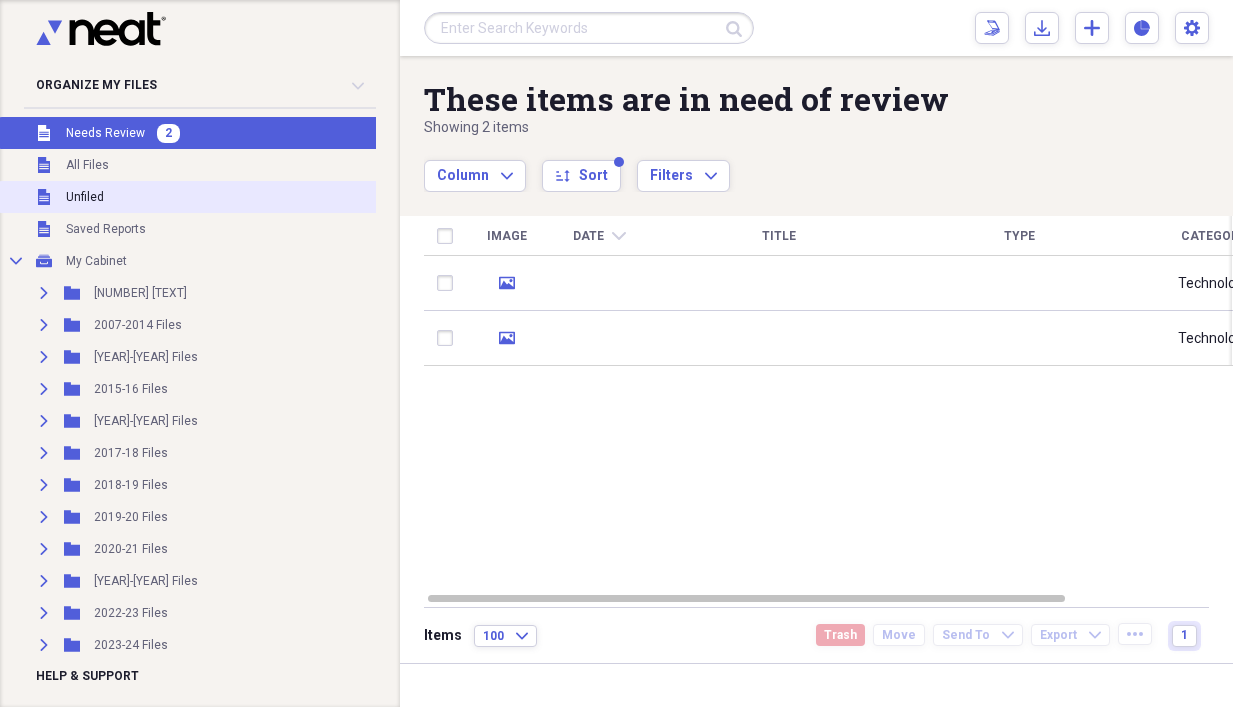 click on "Unfiled Unfiled" at bounding box center [239, 197] 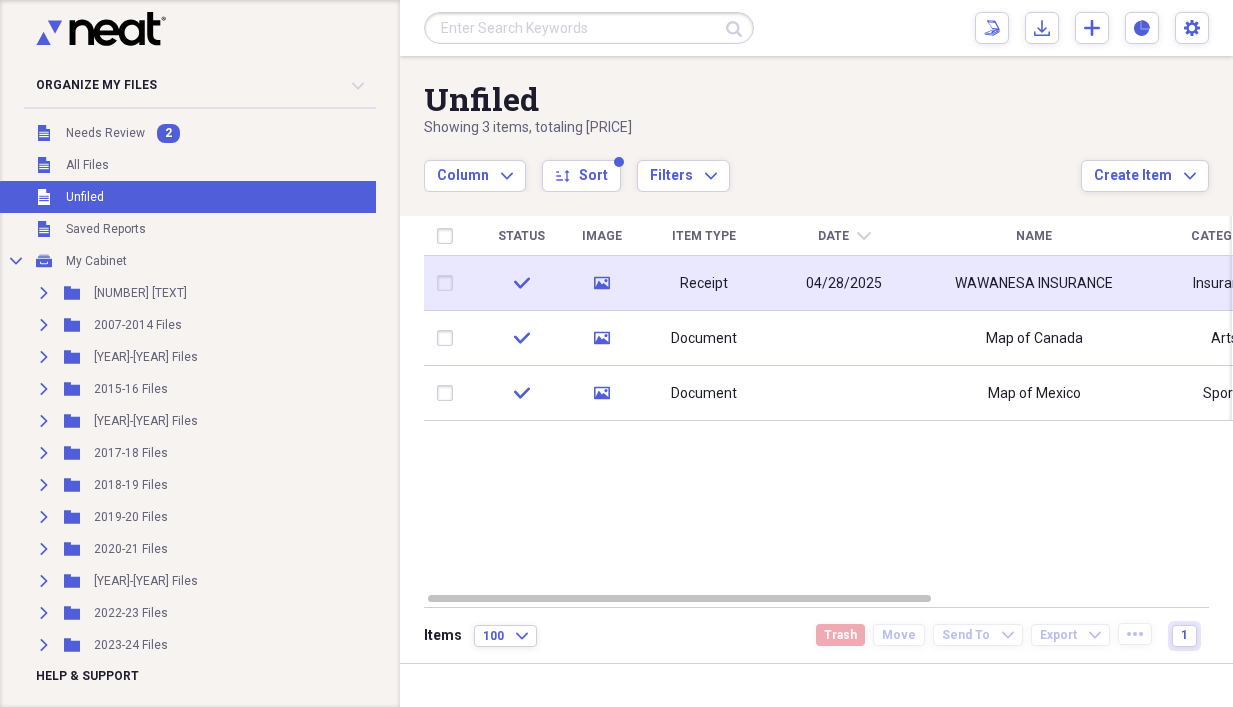 click on "Receipt" at bounding box center [704, 283] 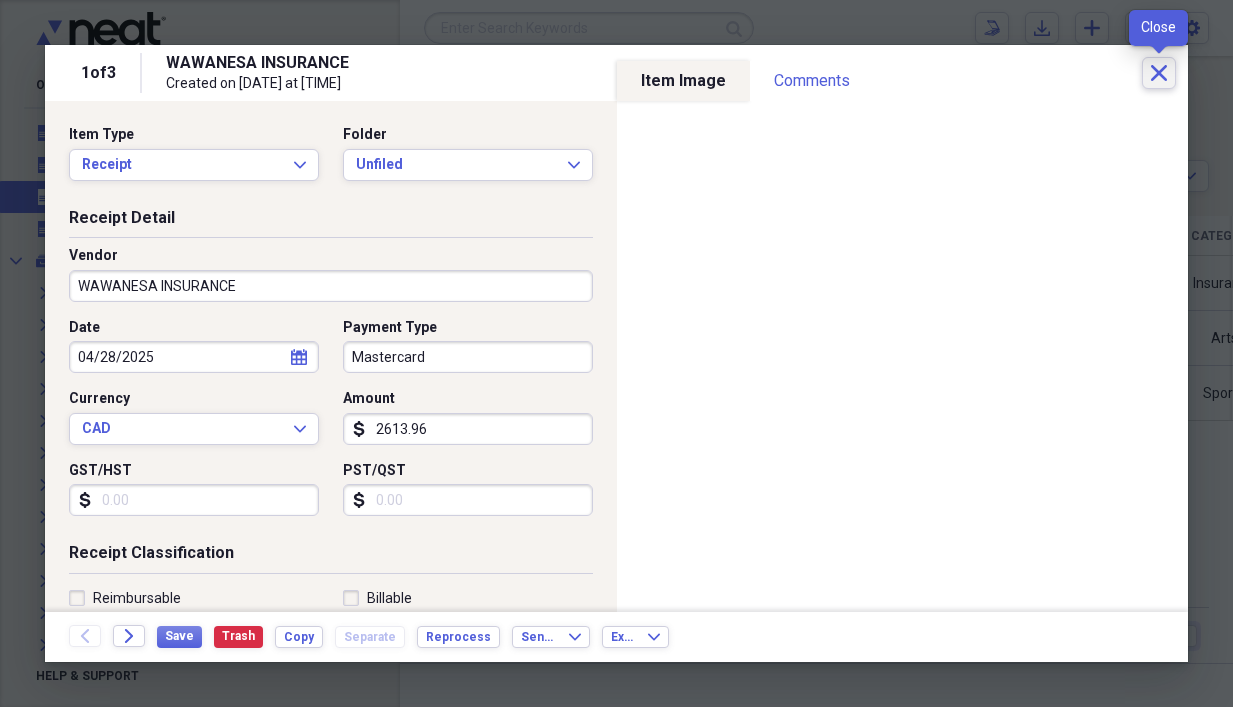 click on "Close" 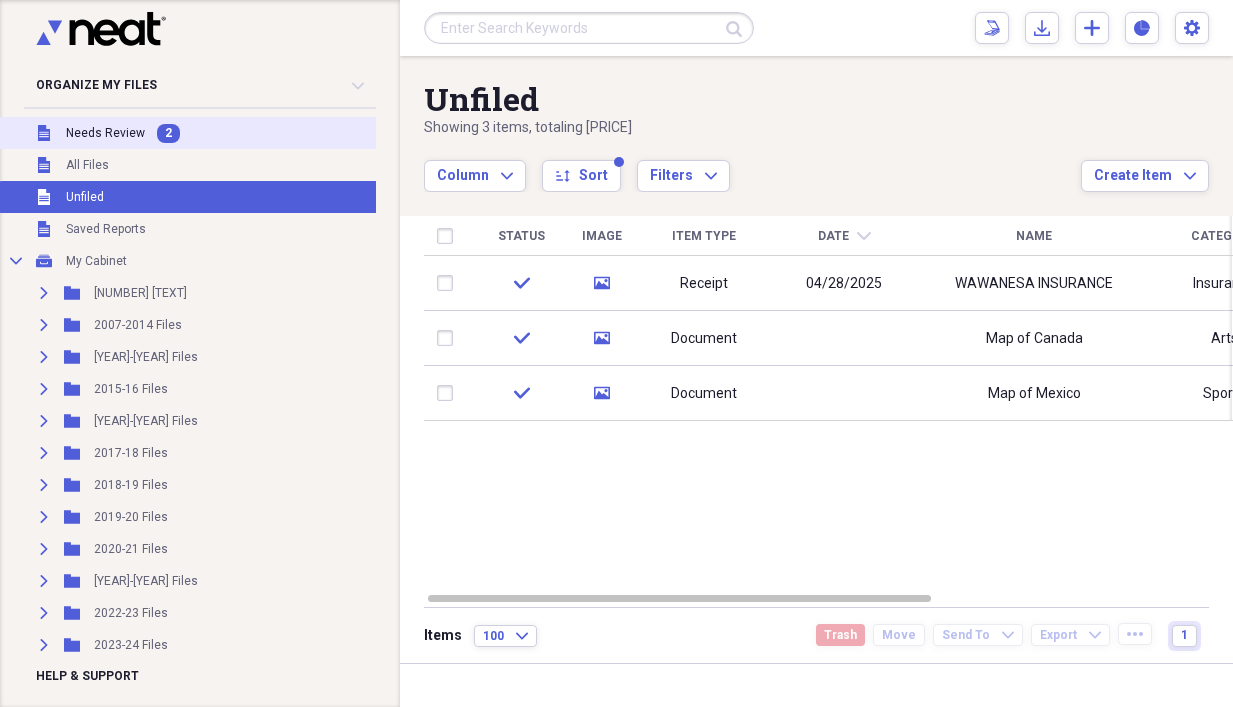 click on "Unfiled Needs Review 2" at bounding box center (239, 133) 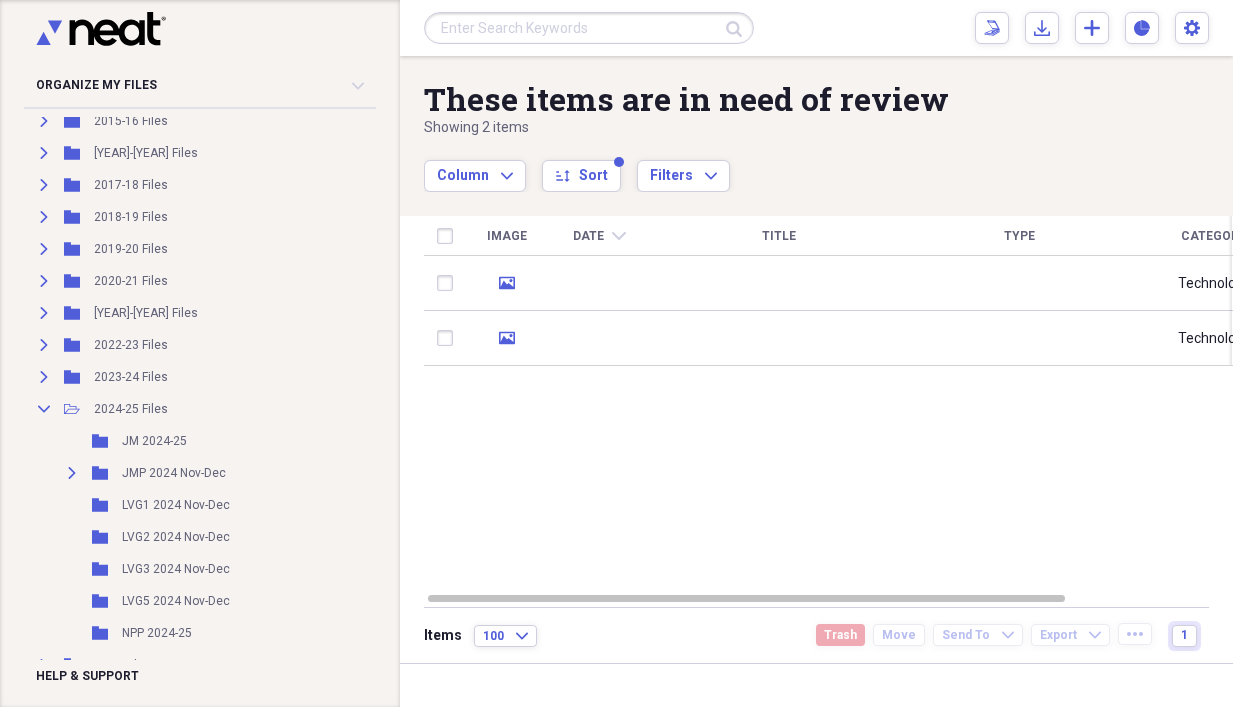 scroll, scrollTop: 300, scrollLeft: 0, axis: vertical 